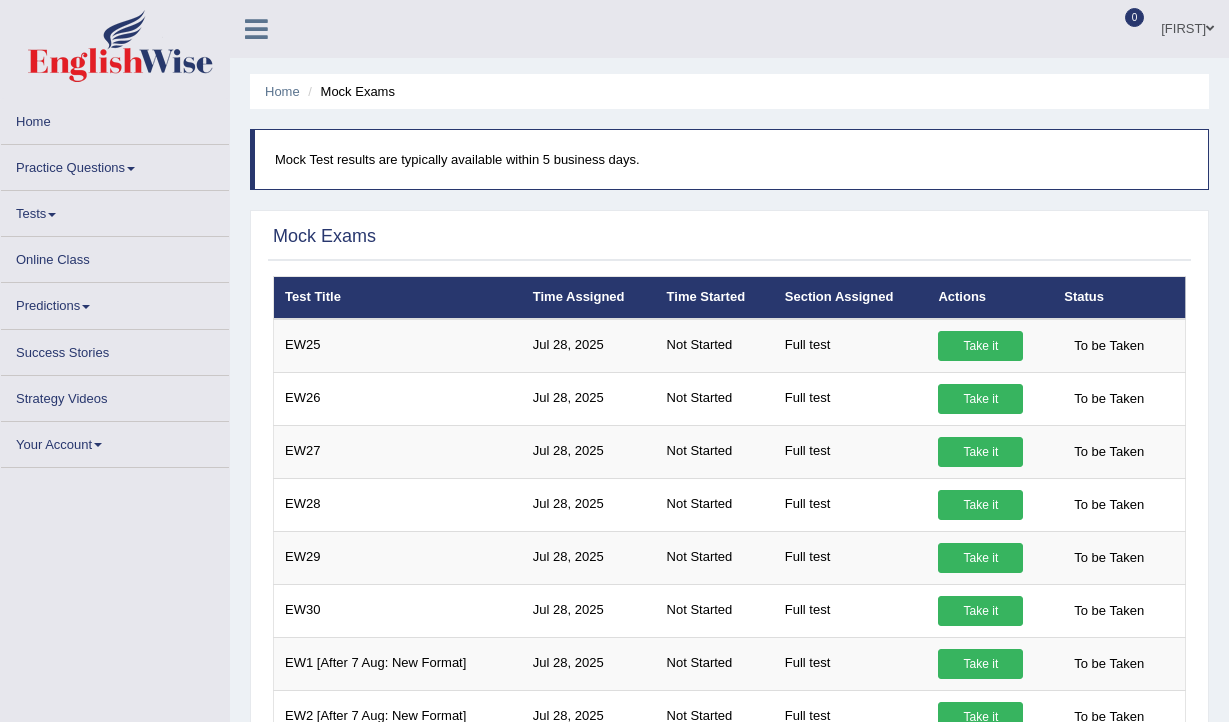 scroll, scrollTop: 90, scrollLeft: 0, axis: vertical 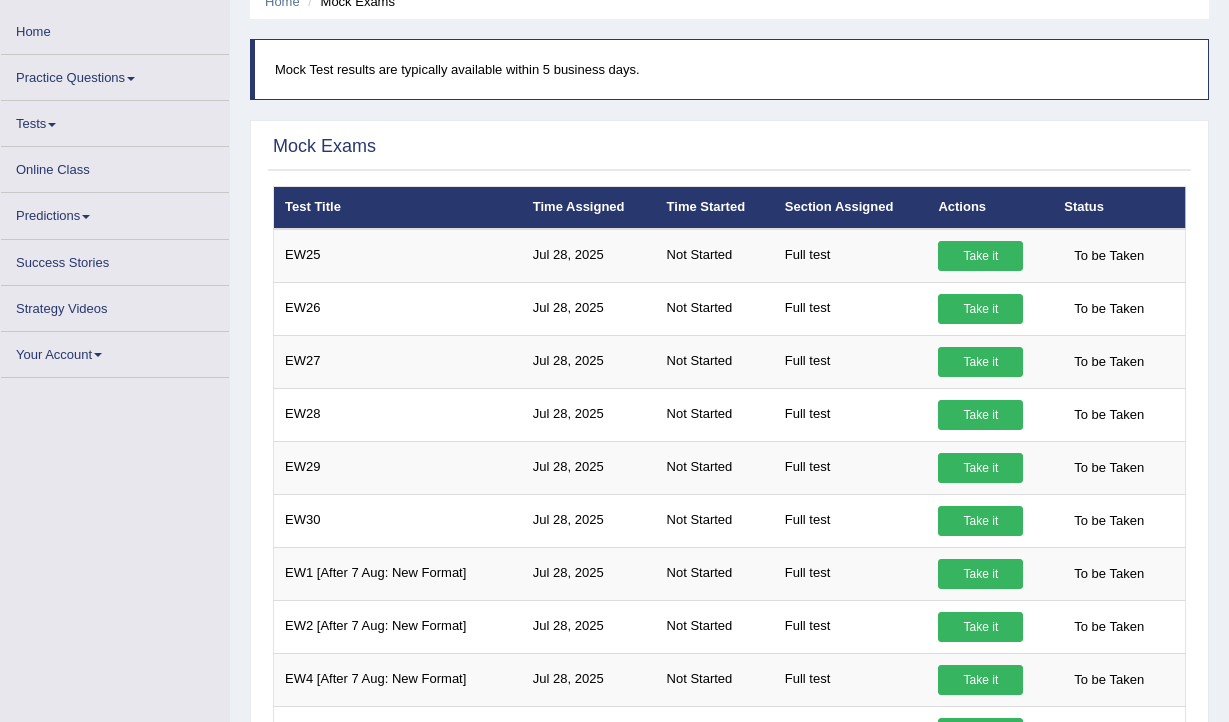 click on "Online Class" at bounding box center (115, 166) 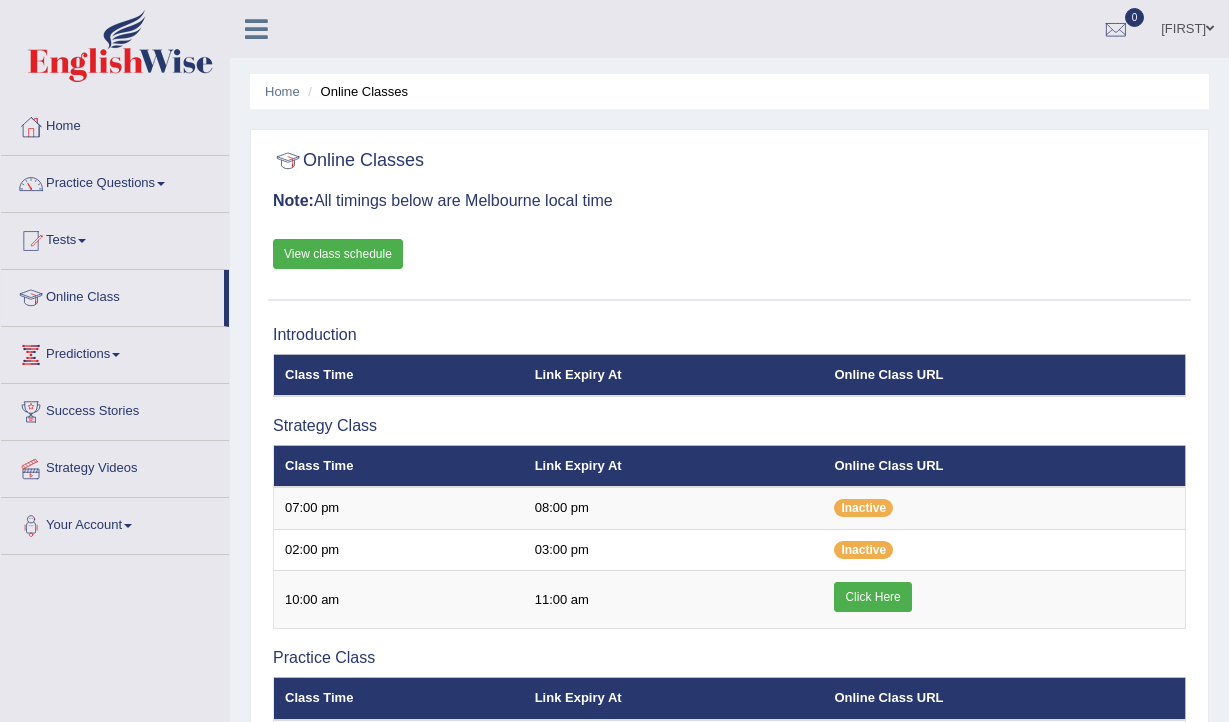 scroll, scrollTop: 0, scrollLeft: 0, axis: both 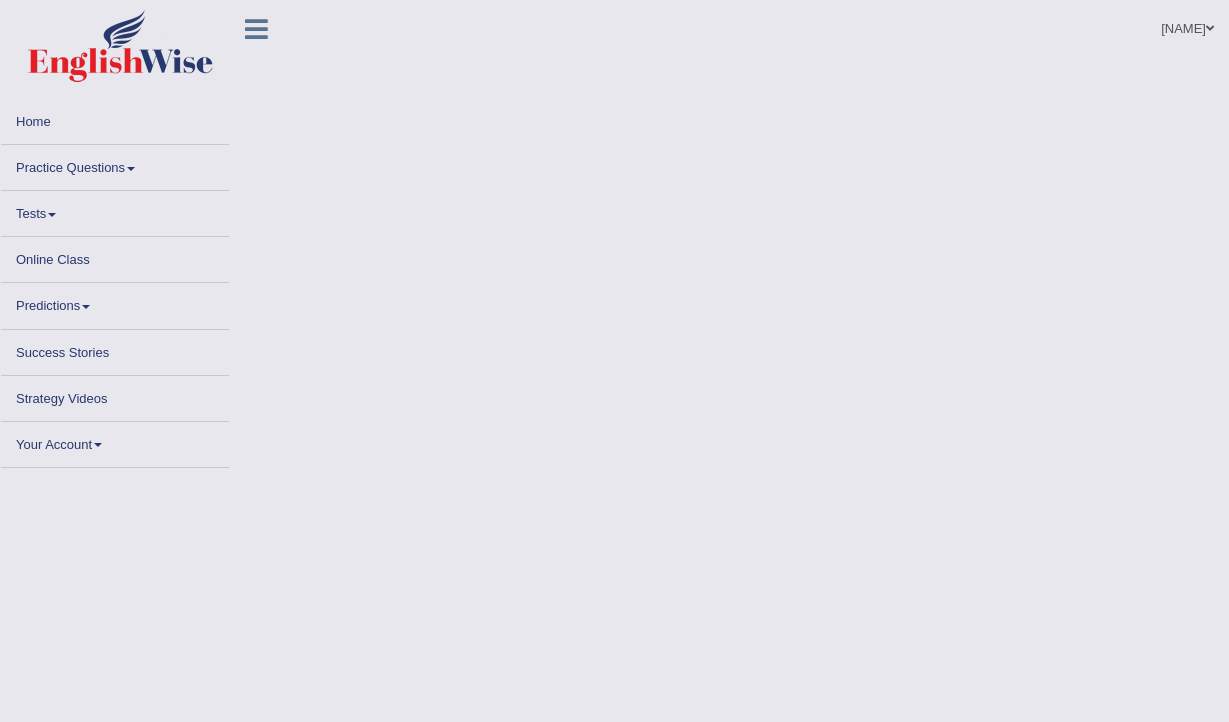 click on "Online Class" at bounding box center [115, 256] 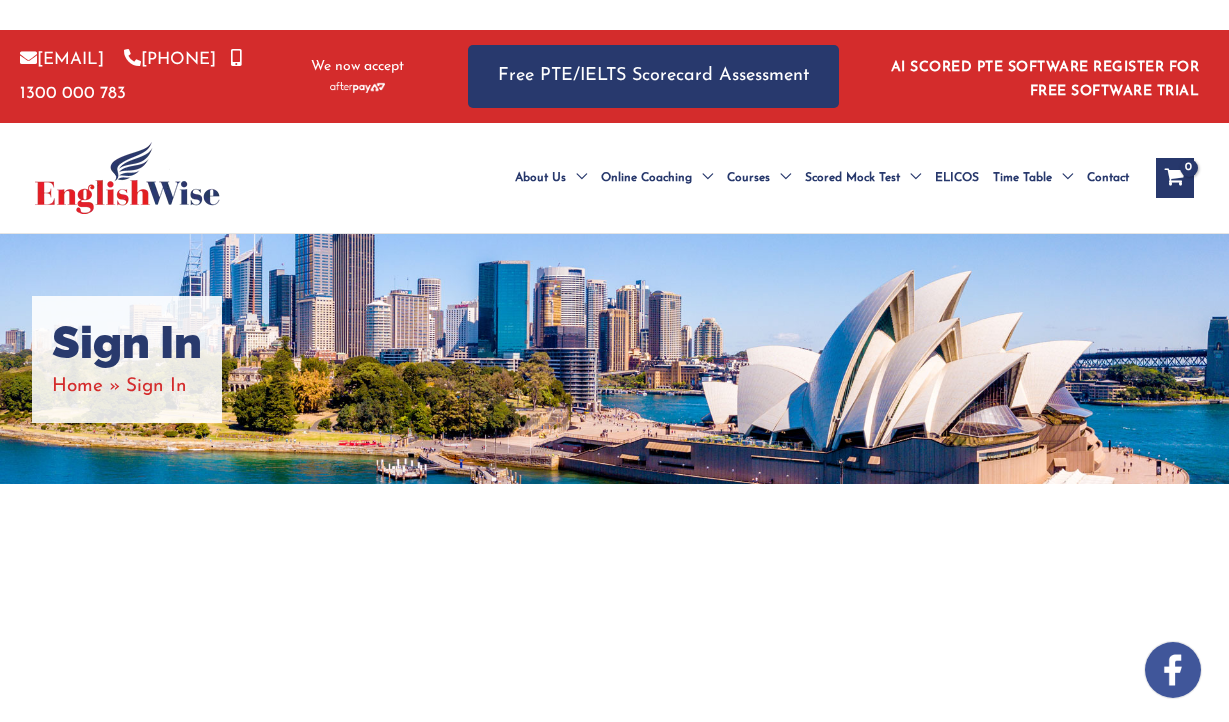 scroll, scrollTop: 60, scrollLeft: 0, axis: vertical 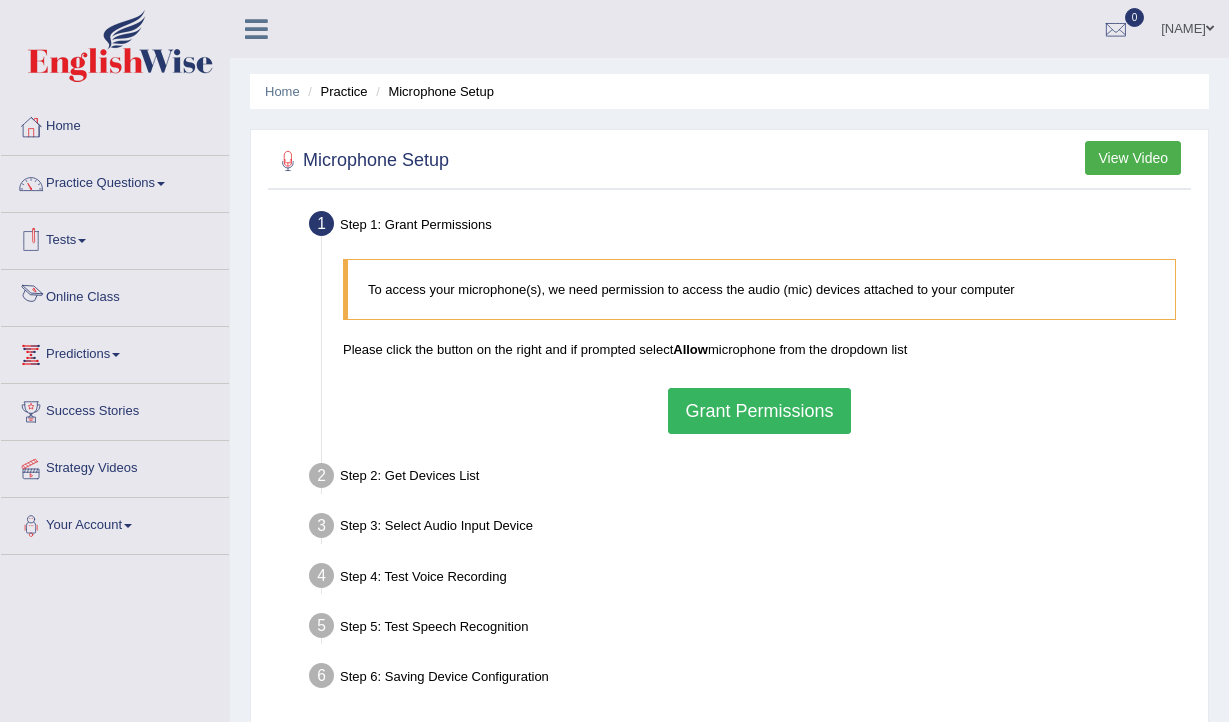 click on "Online Class" at bounding box center (115, 295) 